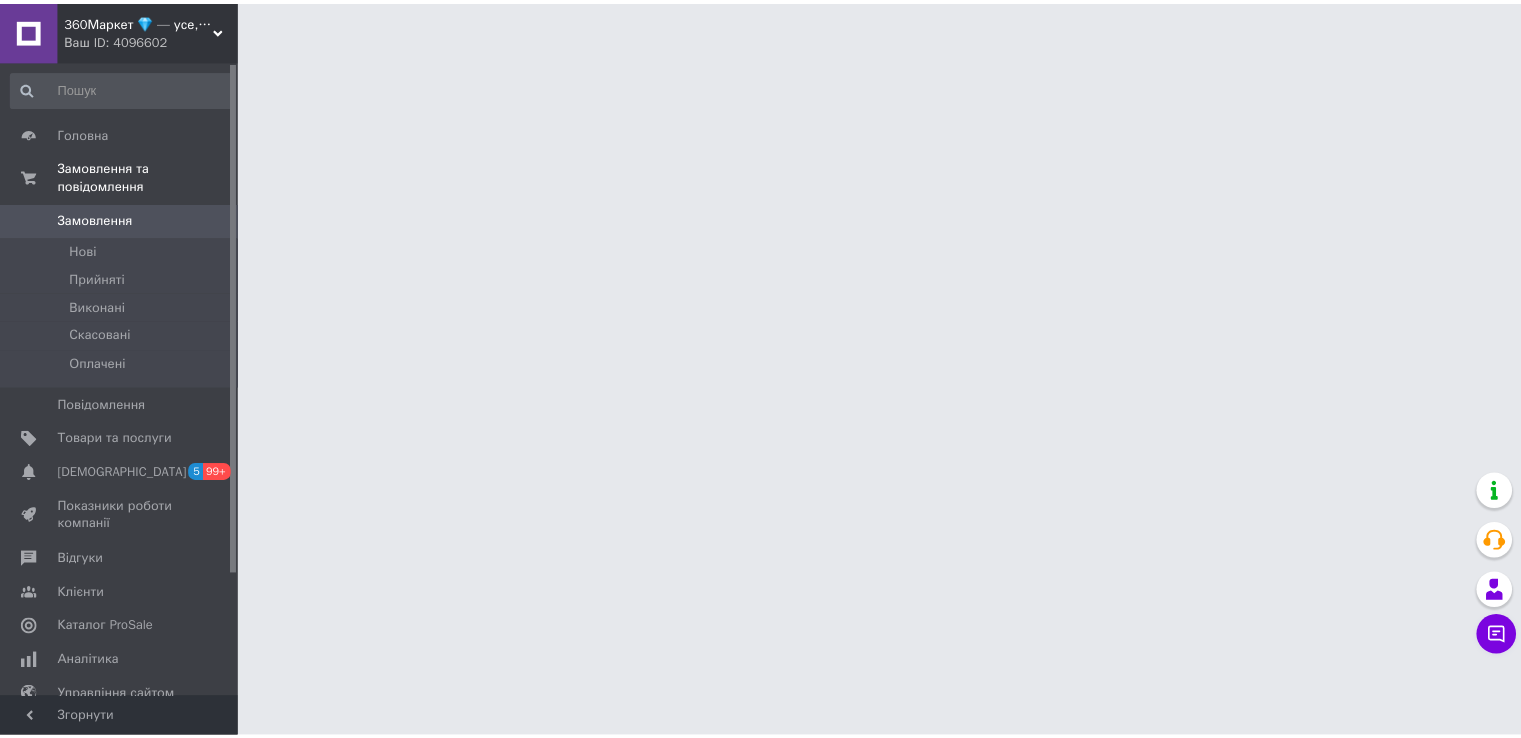 scroll, scrollTop: 0, scrollLeft: 0, axis: both 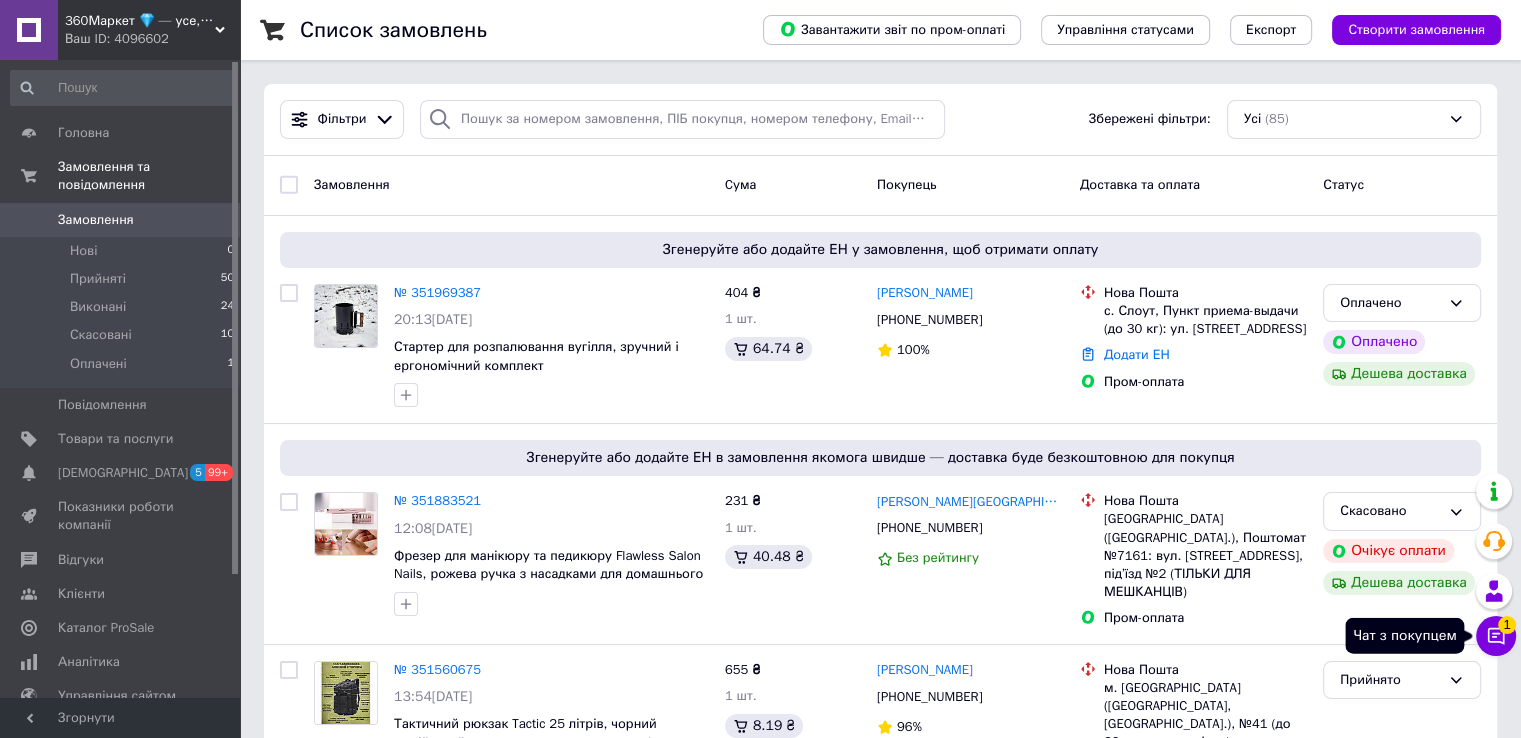 click on "Чат з покупцем 1" at bounding box center (1496, 636) 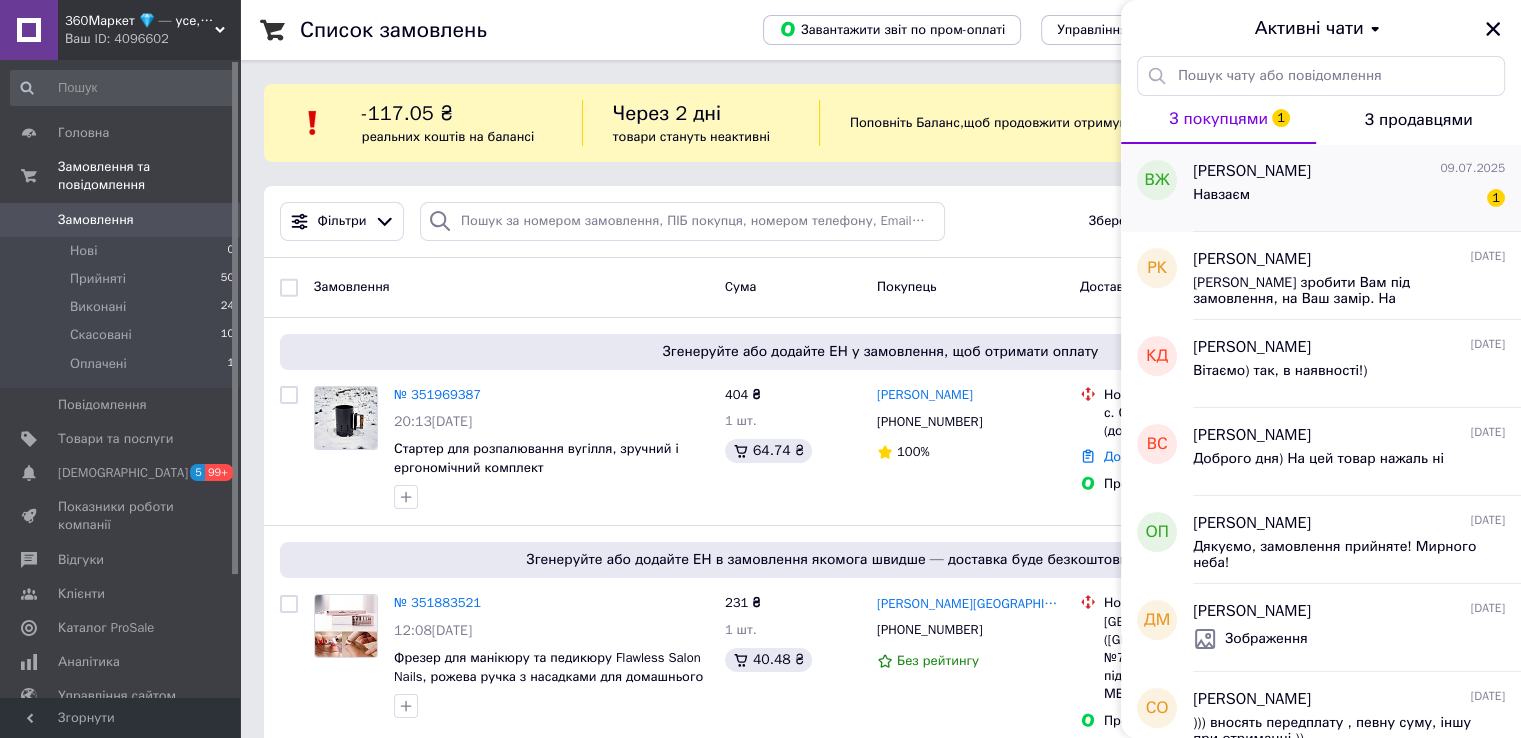 click on "[PERSON_NAME] [DATE]" at bounding box center (1349, 171) 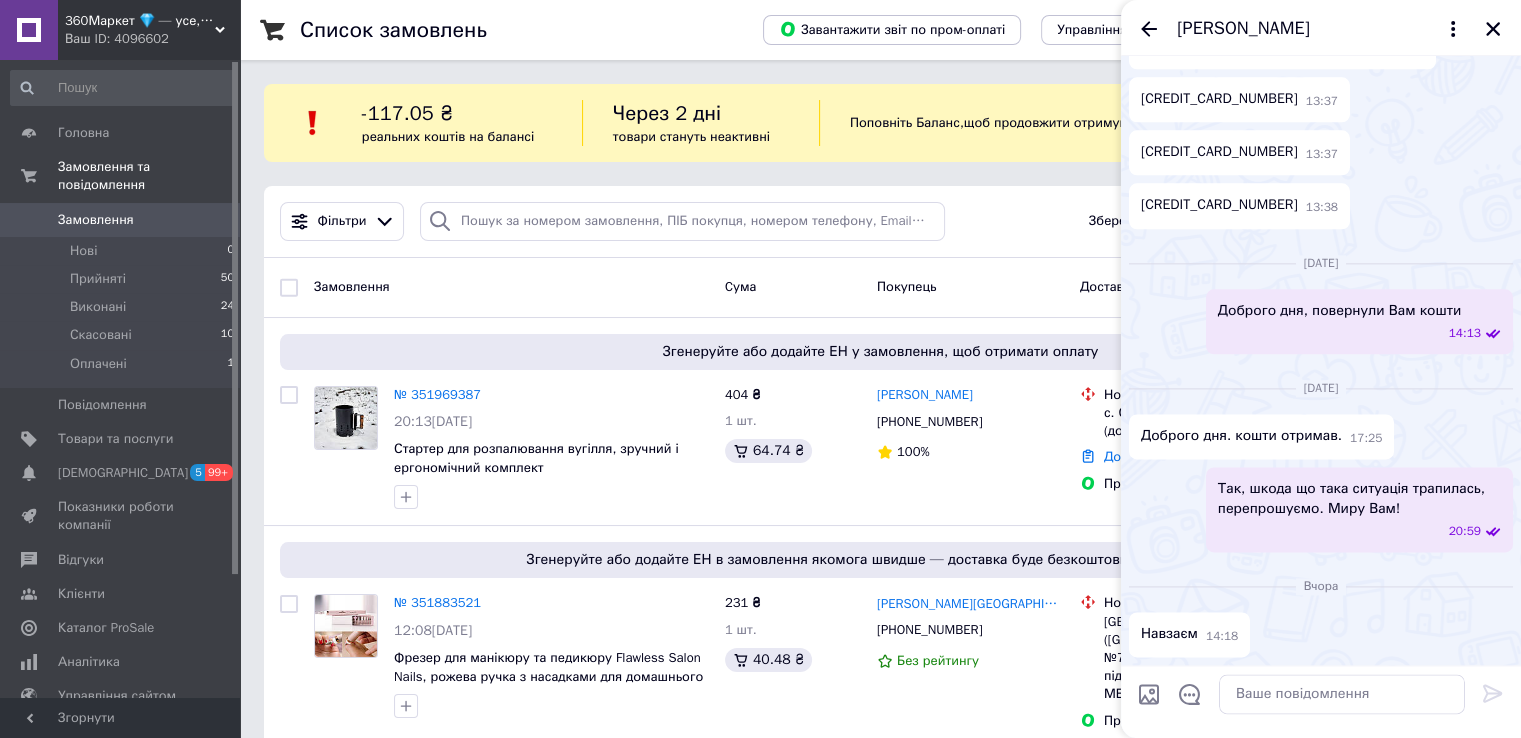 scroll, scrollTop: 2694, scrollLeft: 0, axis: vertical 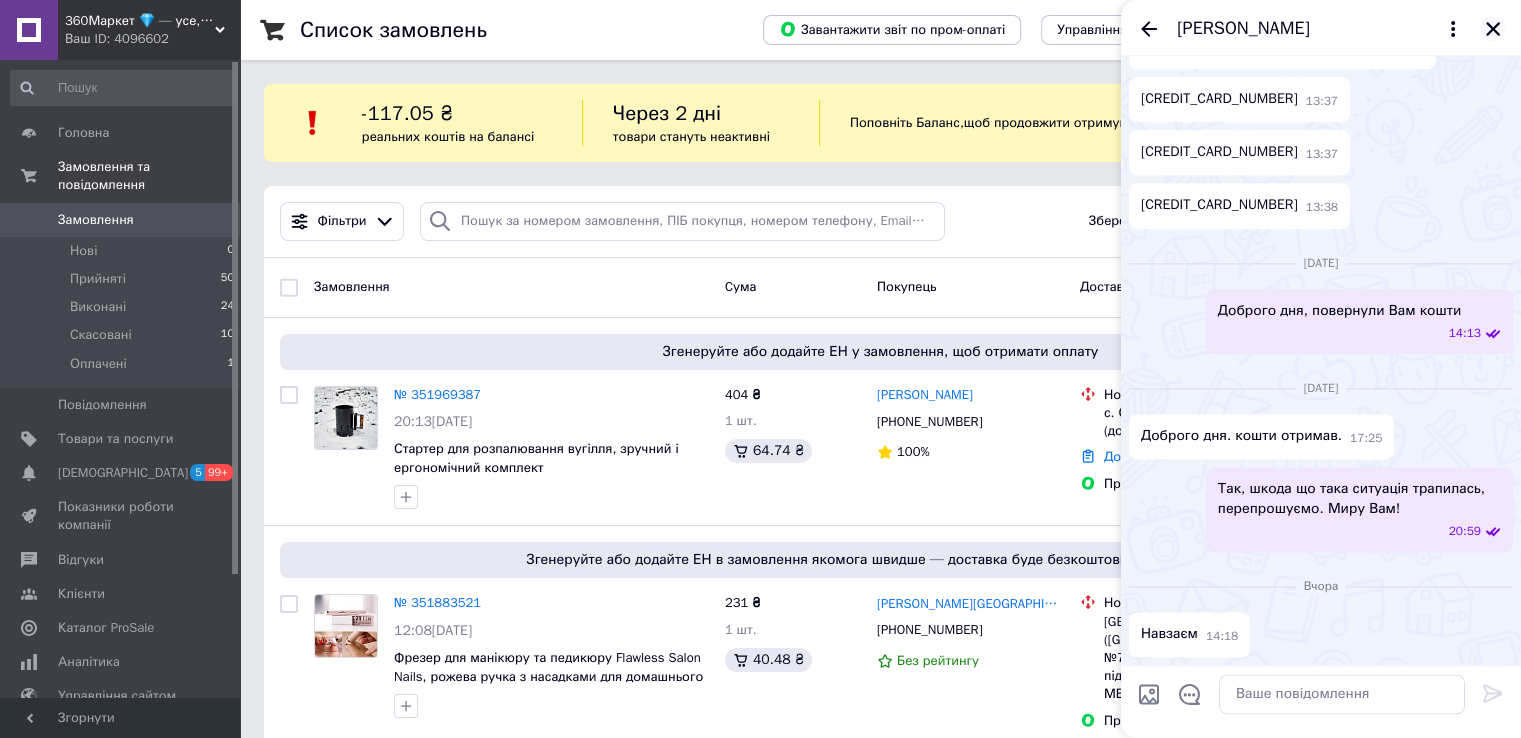 click 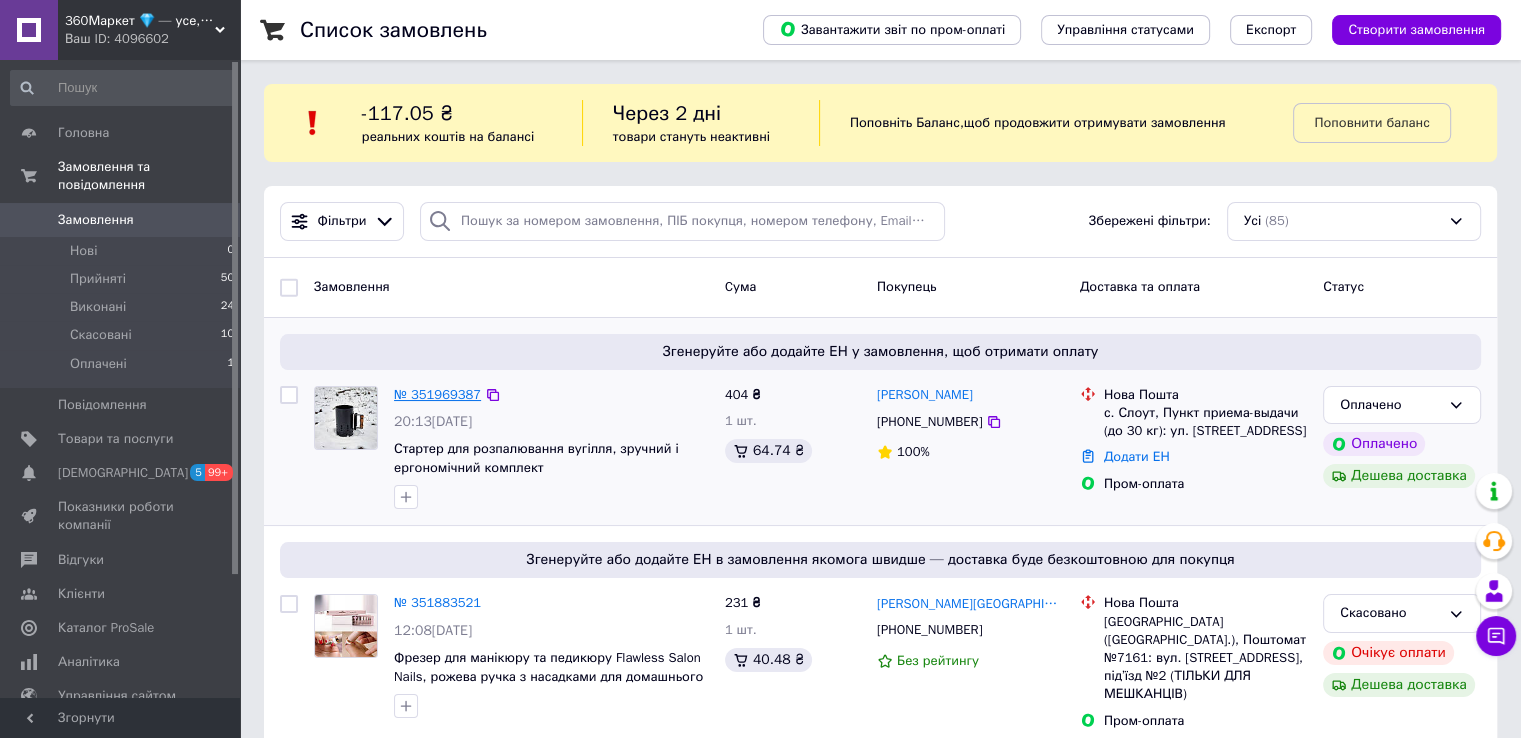click on "№ 351969387" at bounding box center [437, 394] 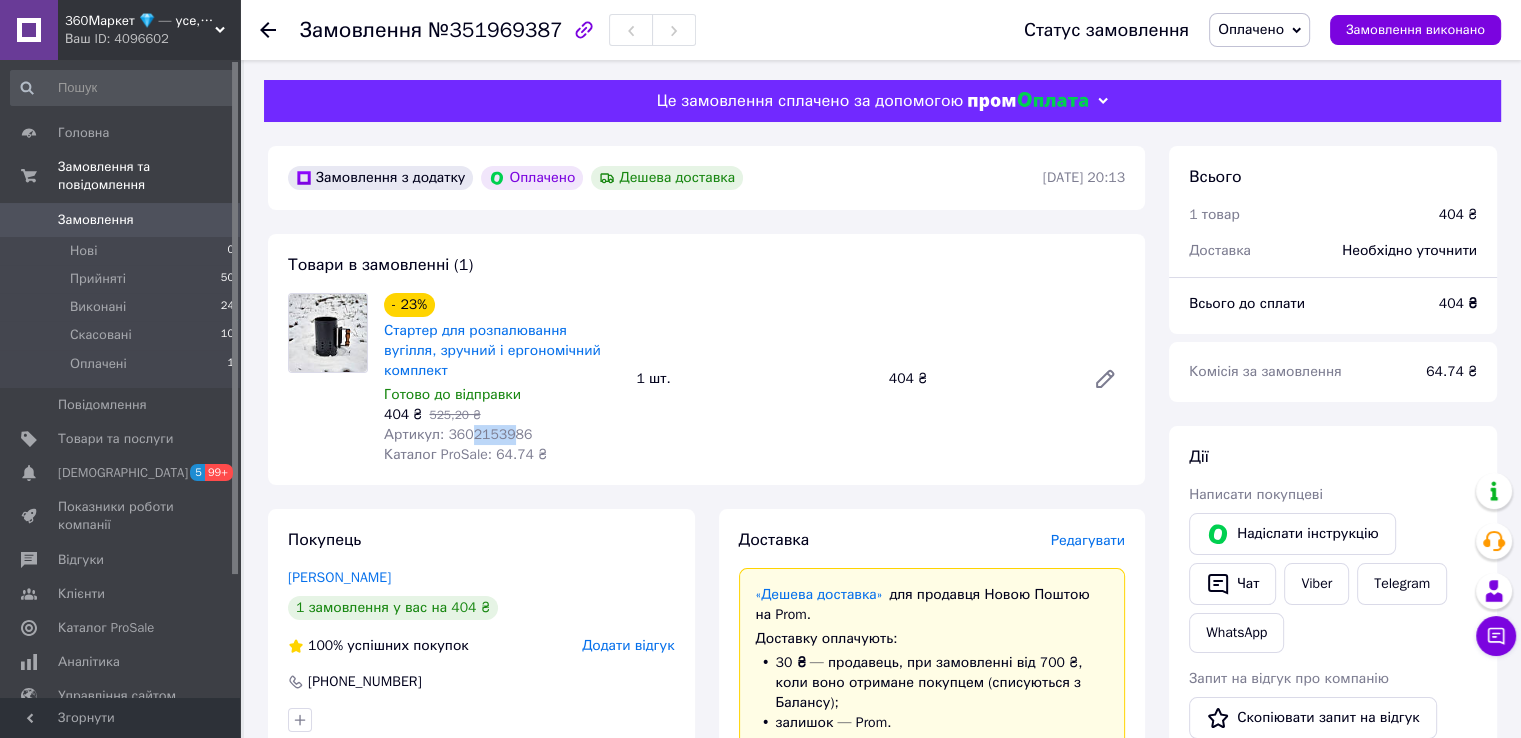 drag, startPoint x: 465, startPoint y: 413, endPoint x: 501, endPoint y: 418, distance: 36.345562 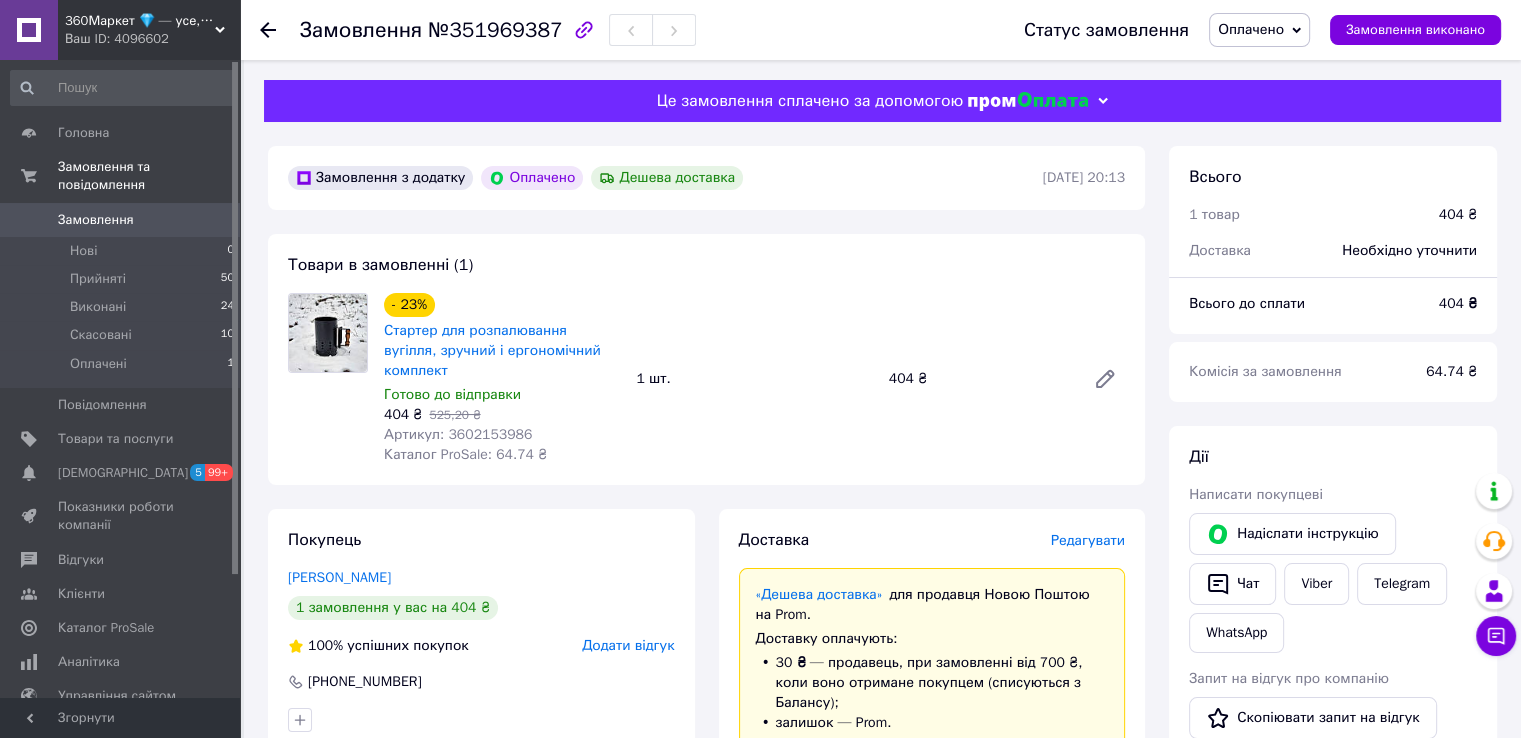 click on "404 ₴   525,20 ₴" at bounding box center [502, 415] 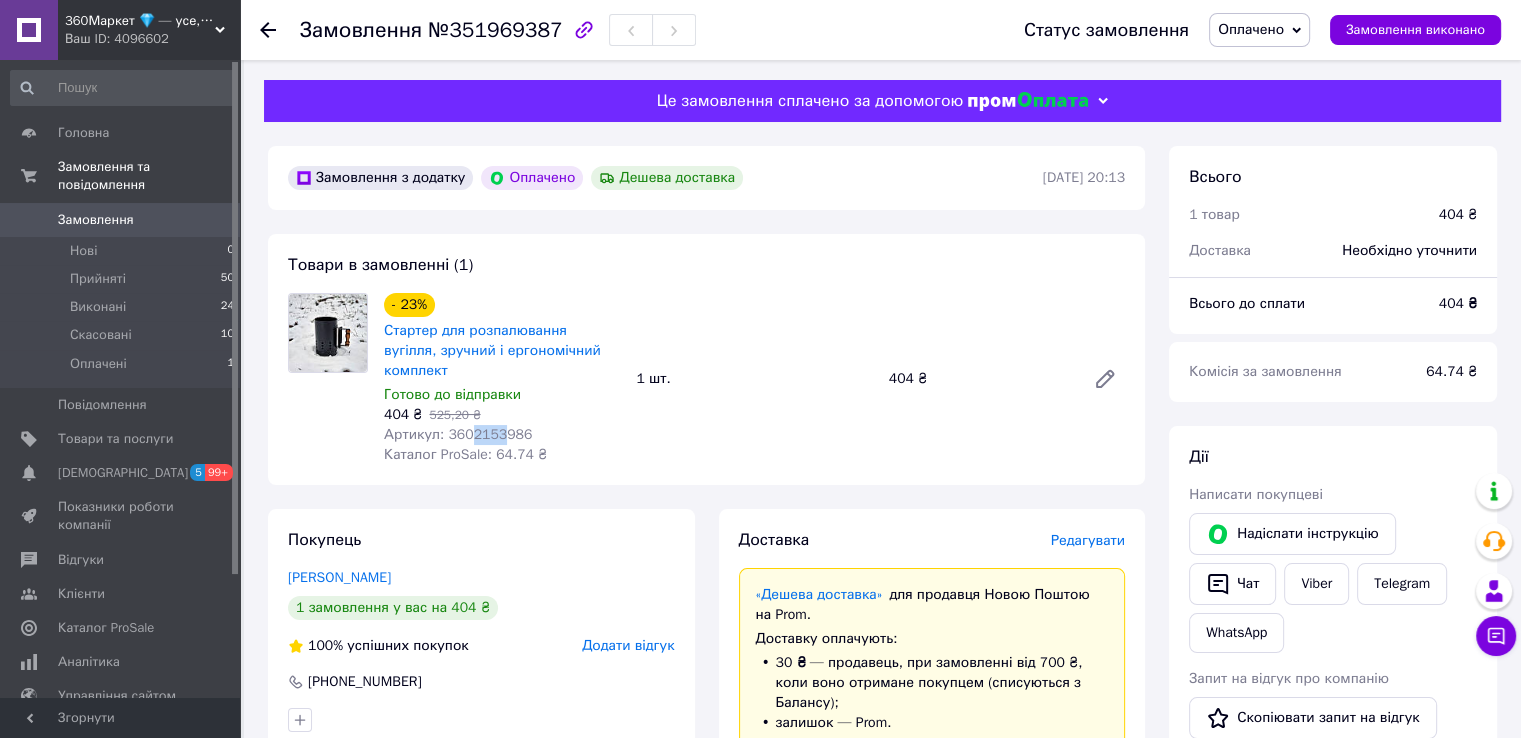 drag, startPoint x: 494, startPoint y: 414, endPoint x: 467, endPoint y: 413, distance: 27.018513 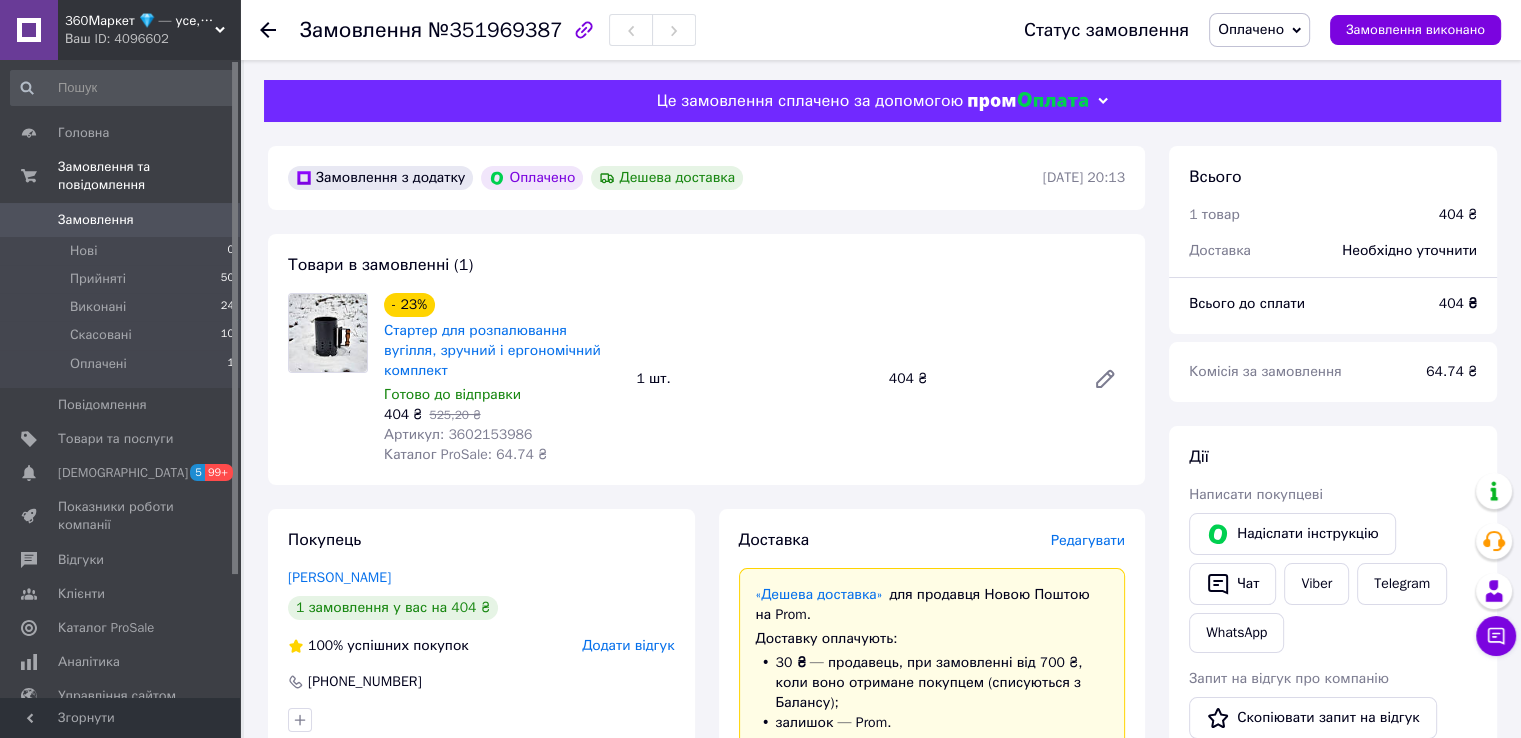 click on "Товари в замовленні (1) - 23% Стартер для розпалювання вугілля, зручний і ергономічний комплект Готово до відправки 404 ₴   525,20 ₴ Артикул: 3602153986 Каталог ProSale: 64.74 ₴  1 шт. 404 ₴" at bounding box center [706, 359] 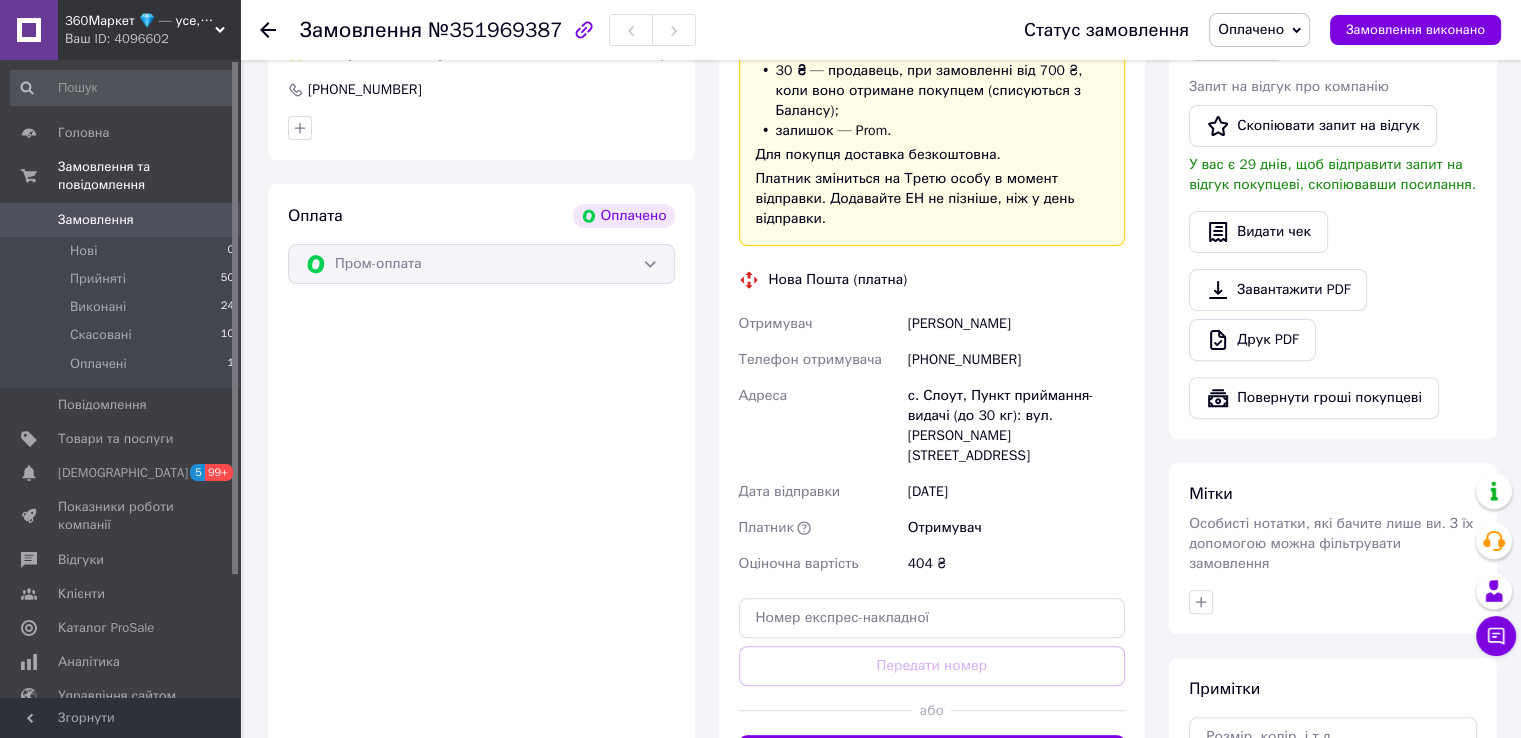 scroll, scrollTop: 600, scrollLeft: 0, axis: vertical 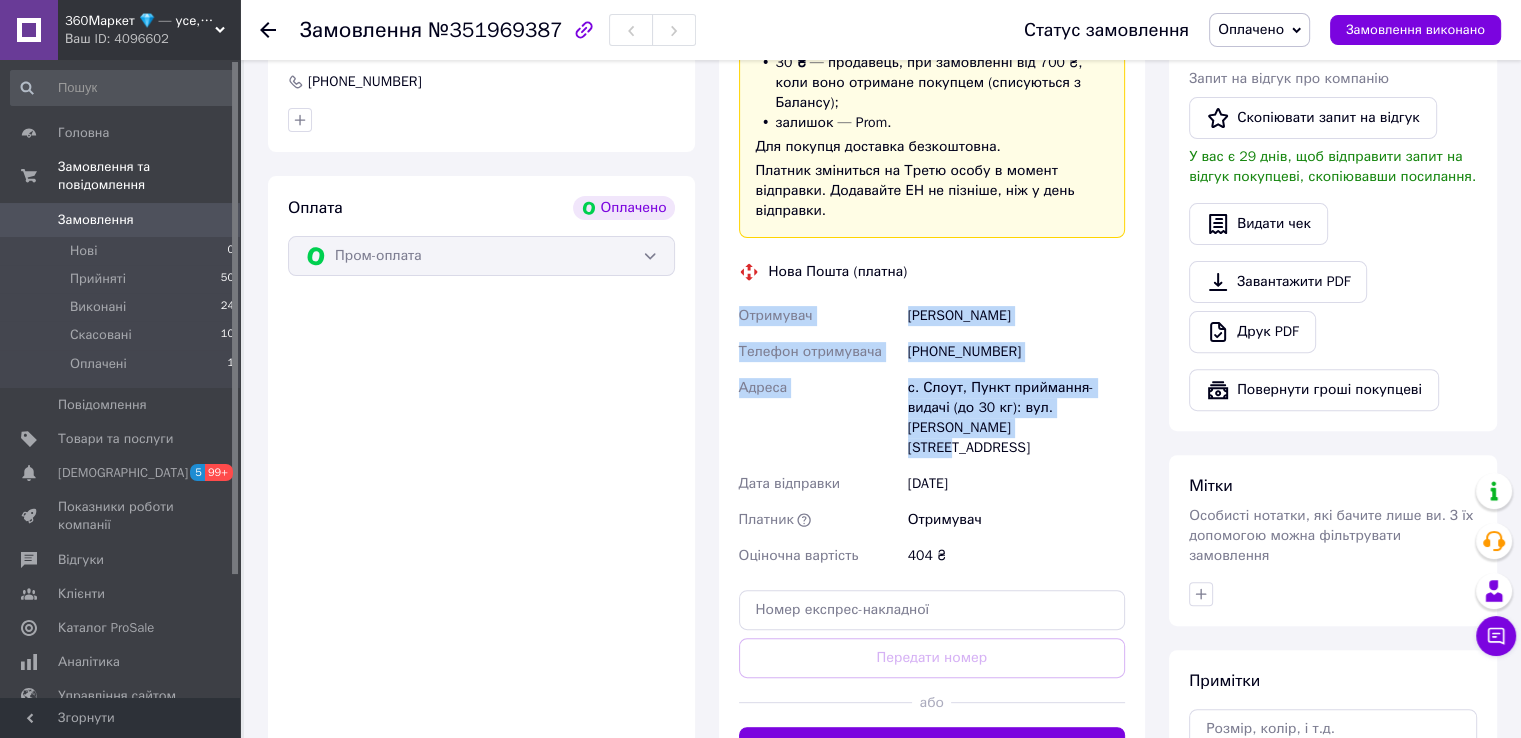 drag, startPoint x: 750, startPoint y: 273, endPoint x: 1051, endPoint y: 393, distance: 324.03857 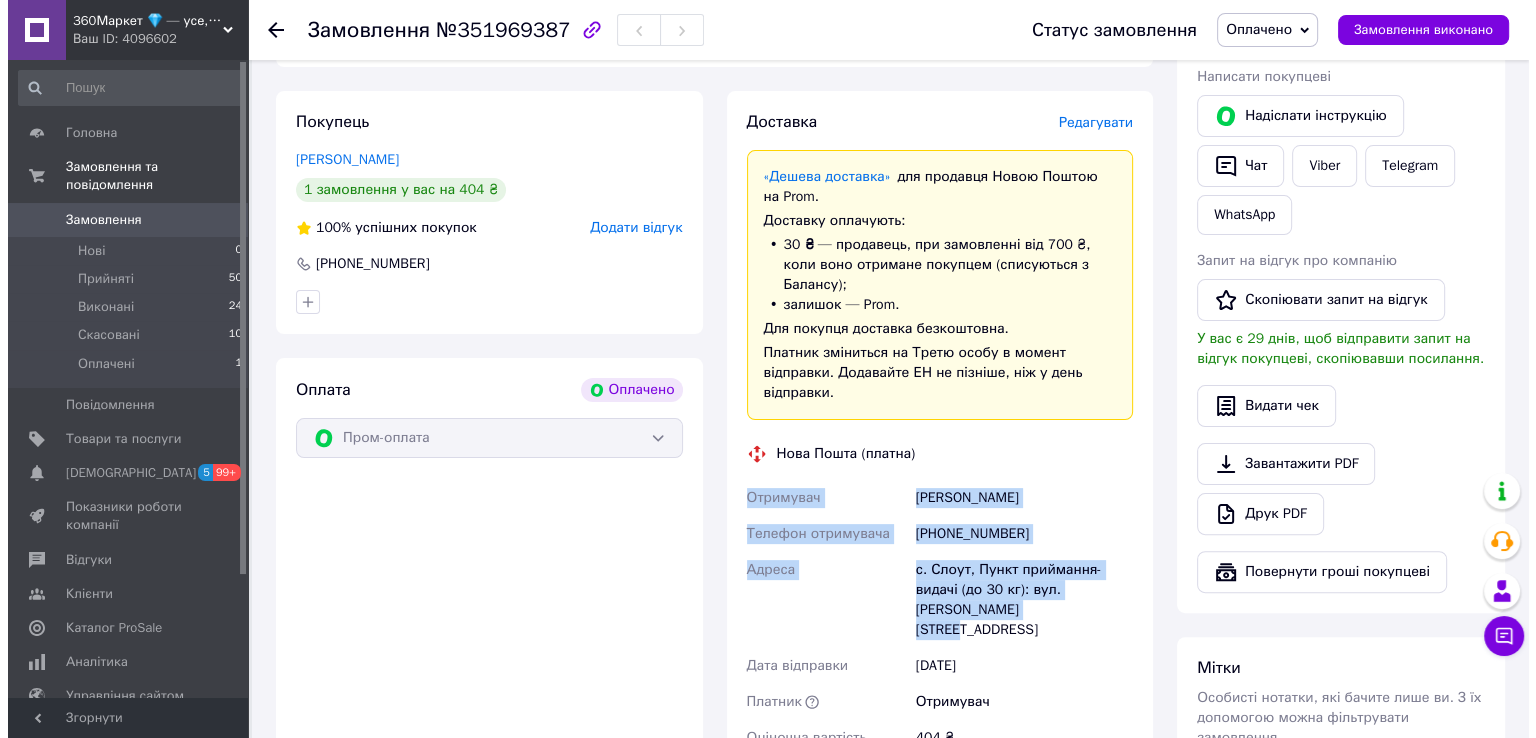 scroll, scrollTop: 300, scrollLeft: 0, axis: vertical 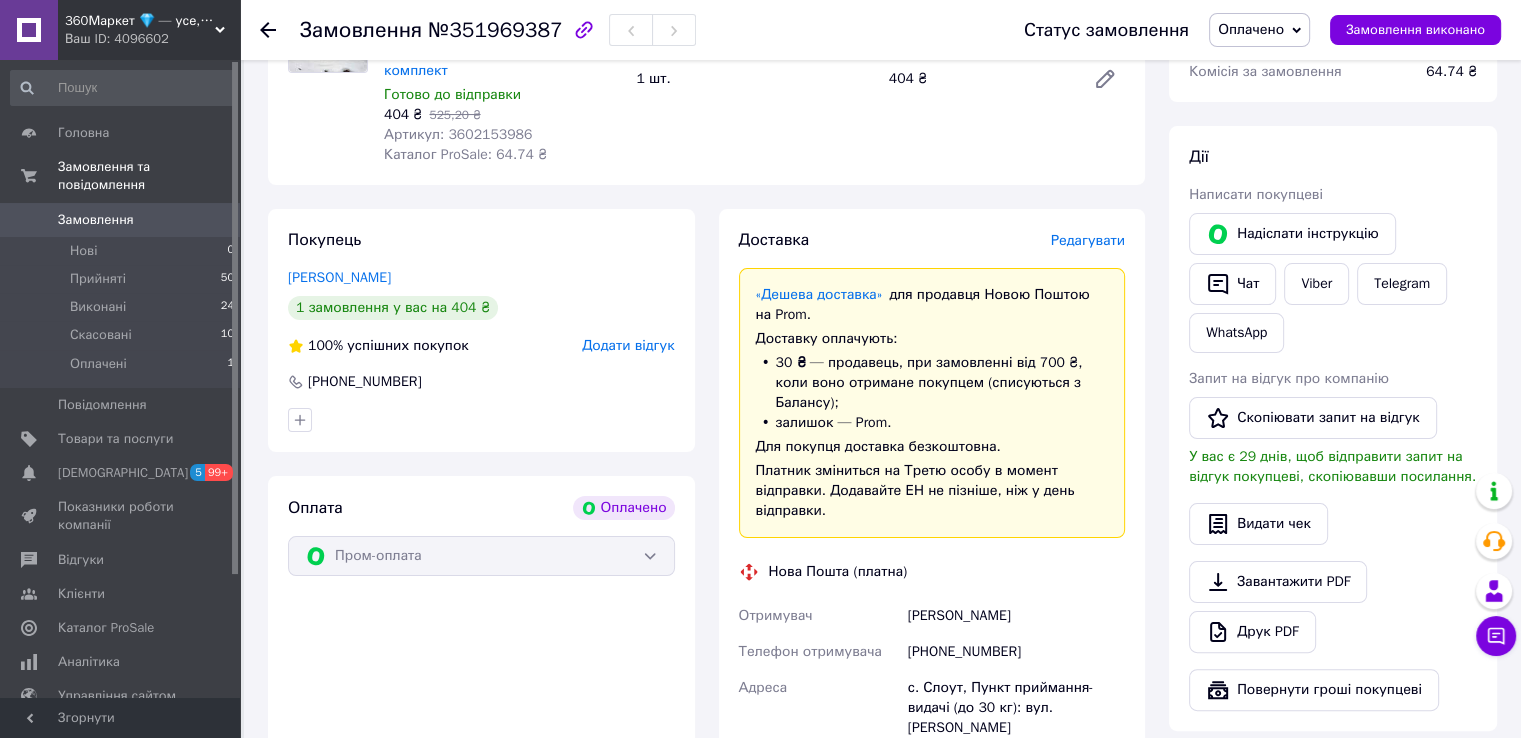 click on "Редагувати" at bounding box center [1088, 240] 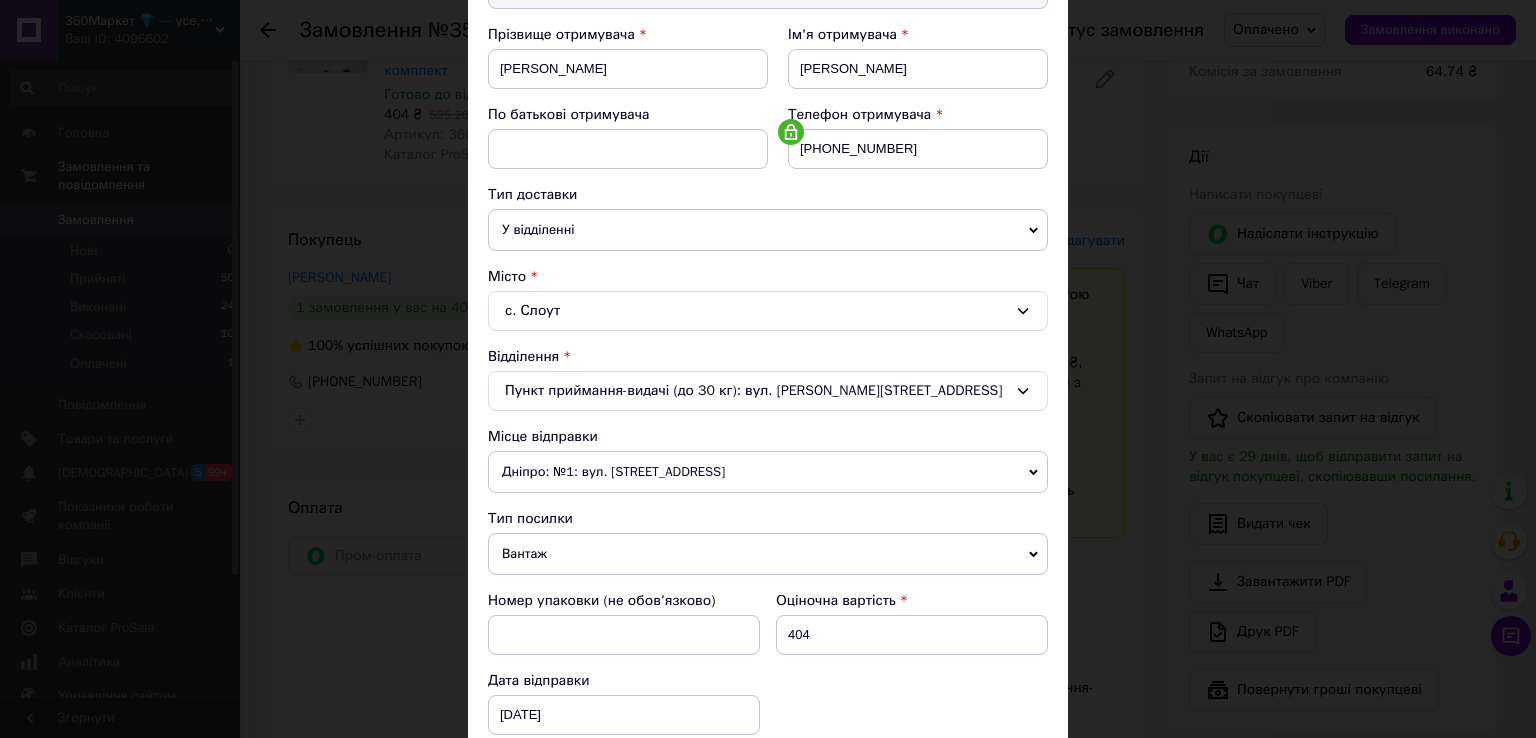 scroll, scrollTop: 300, scrollLeft: 0, axis: vertical 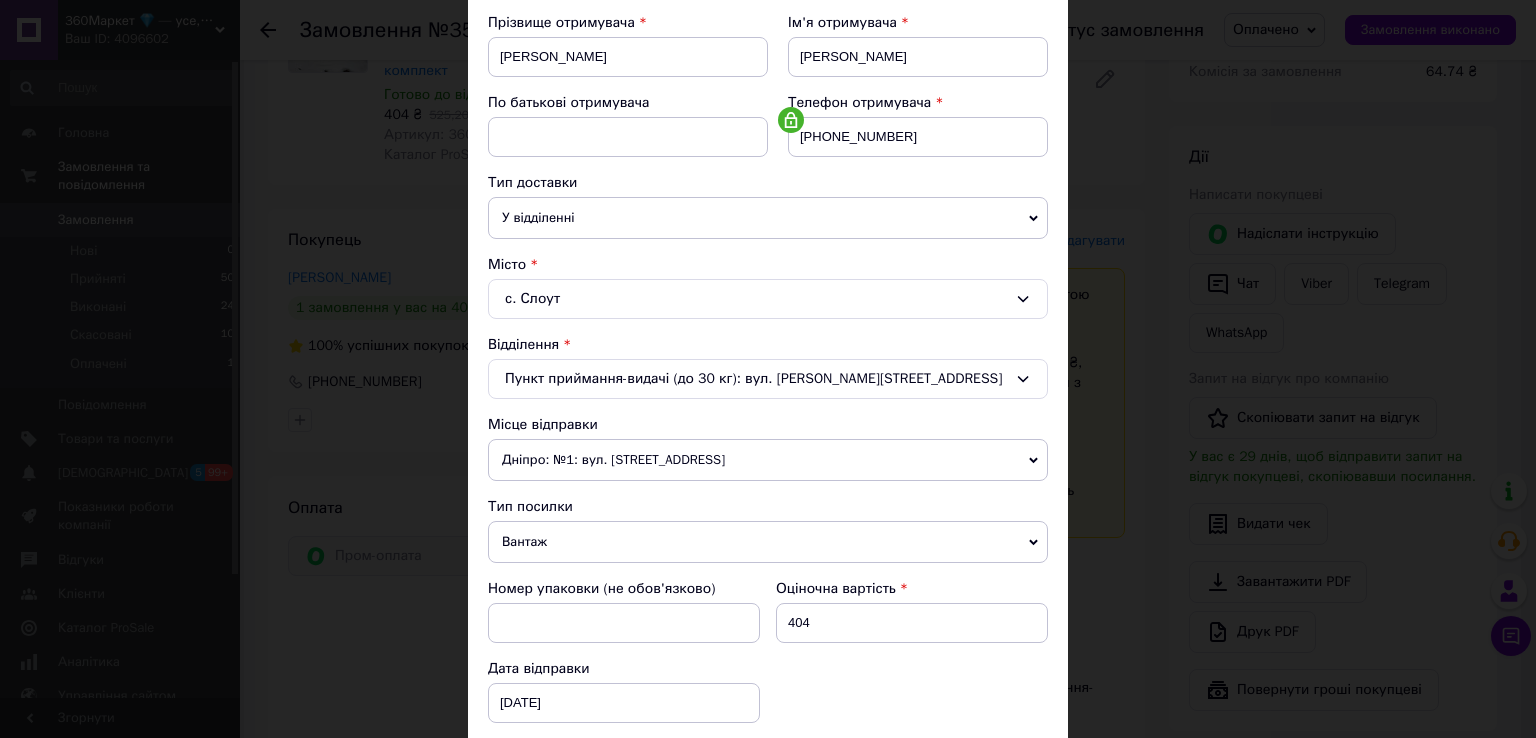 click on "Дніпро: №1: вул. [STREET_ADDRESS]" at bounding box center (768, 460) 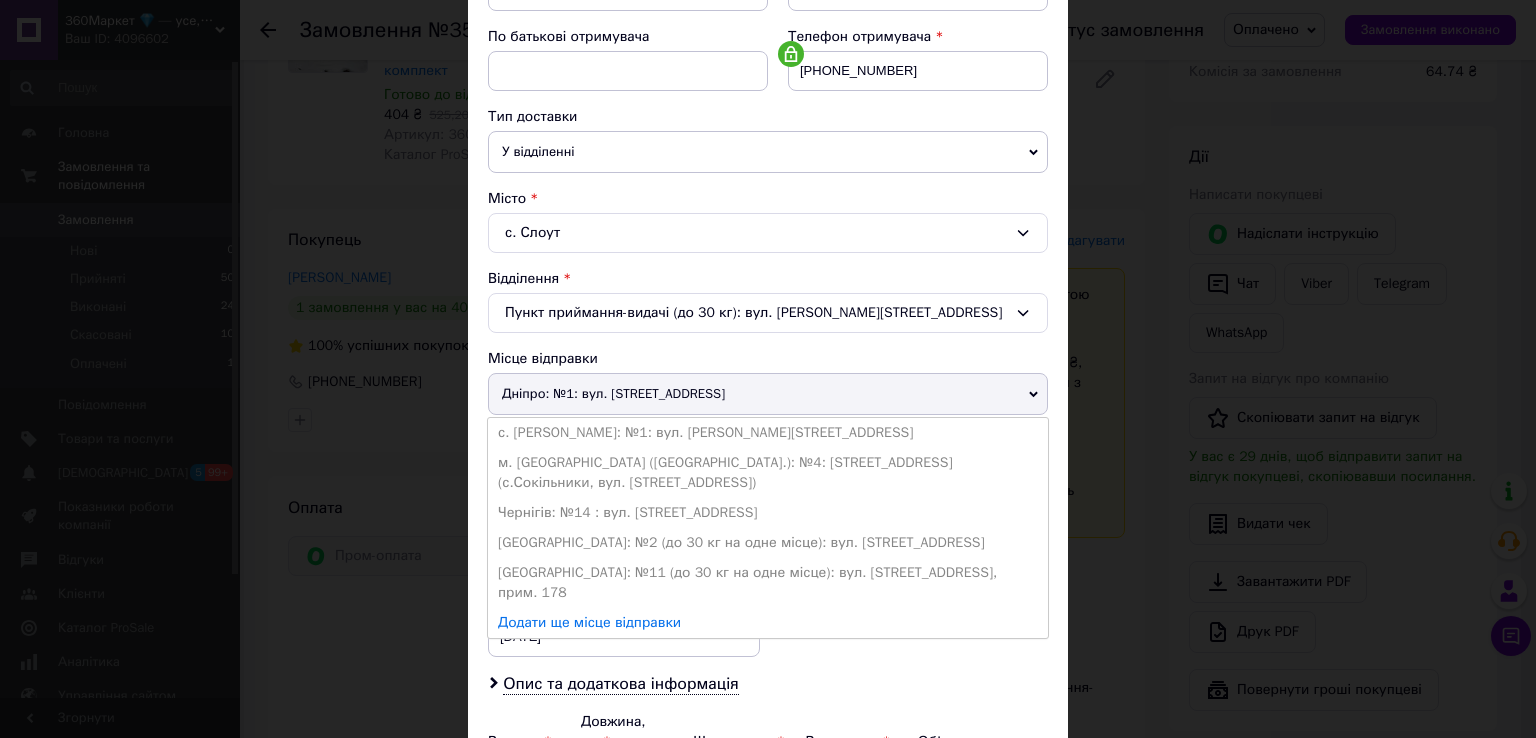 scroll, scrollTop: 400, scrollLeft: 0, axis: vertical 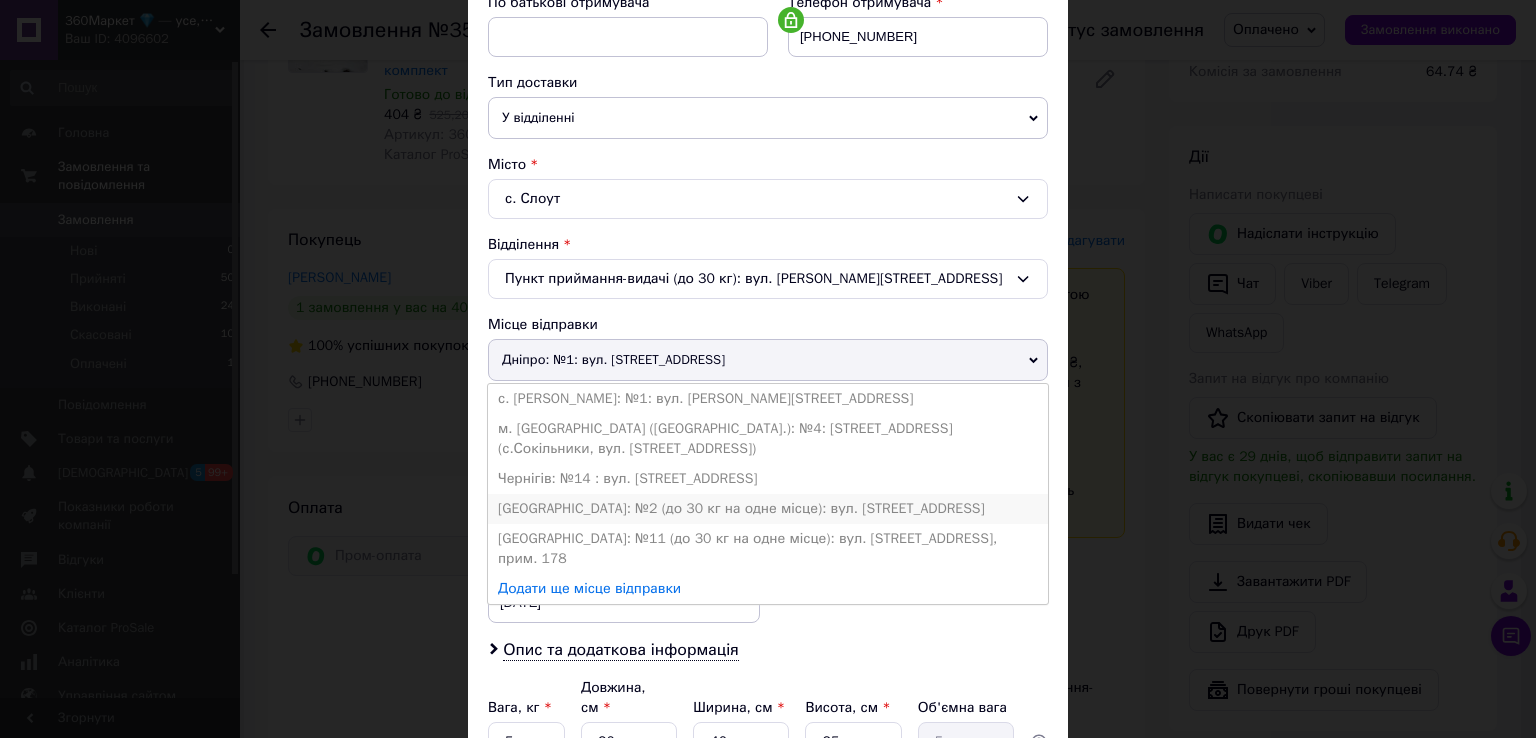 click on "[GEOGRAPHIC_DATA]: №2 (до 30 кг на одне місце): вул. [STREET_ADDRESS]" at bounding box center (768, 509) 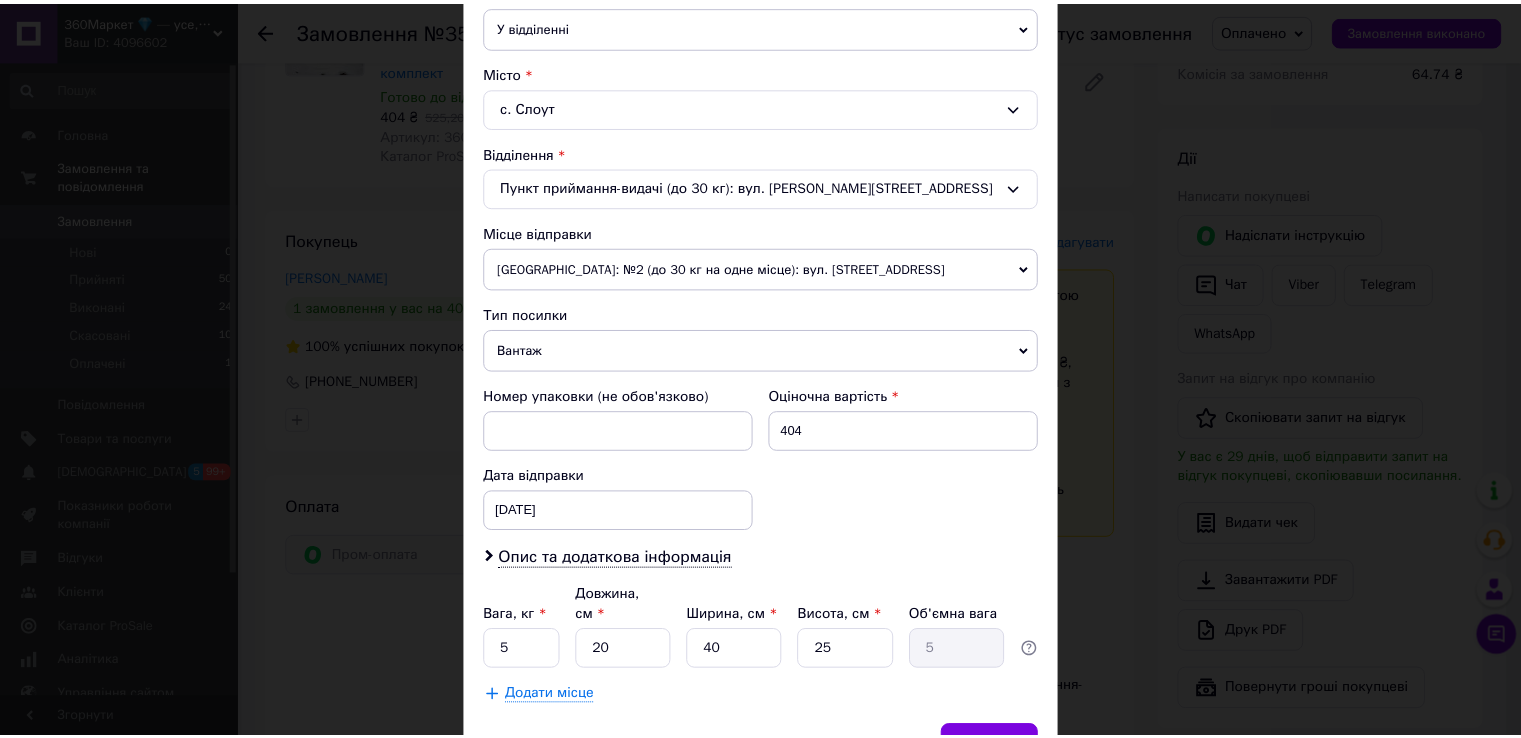 scroll, scrollTop: 584, scrollLeft: 0, axis: vertical 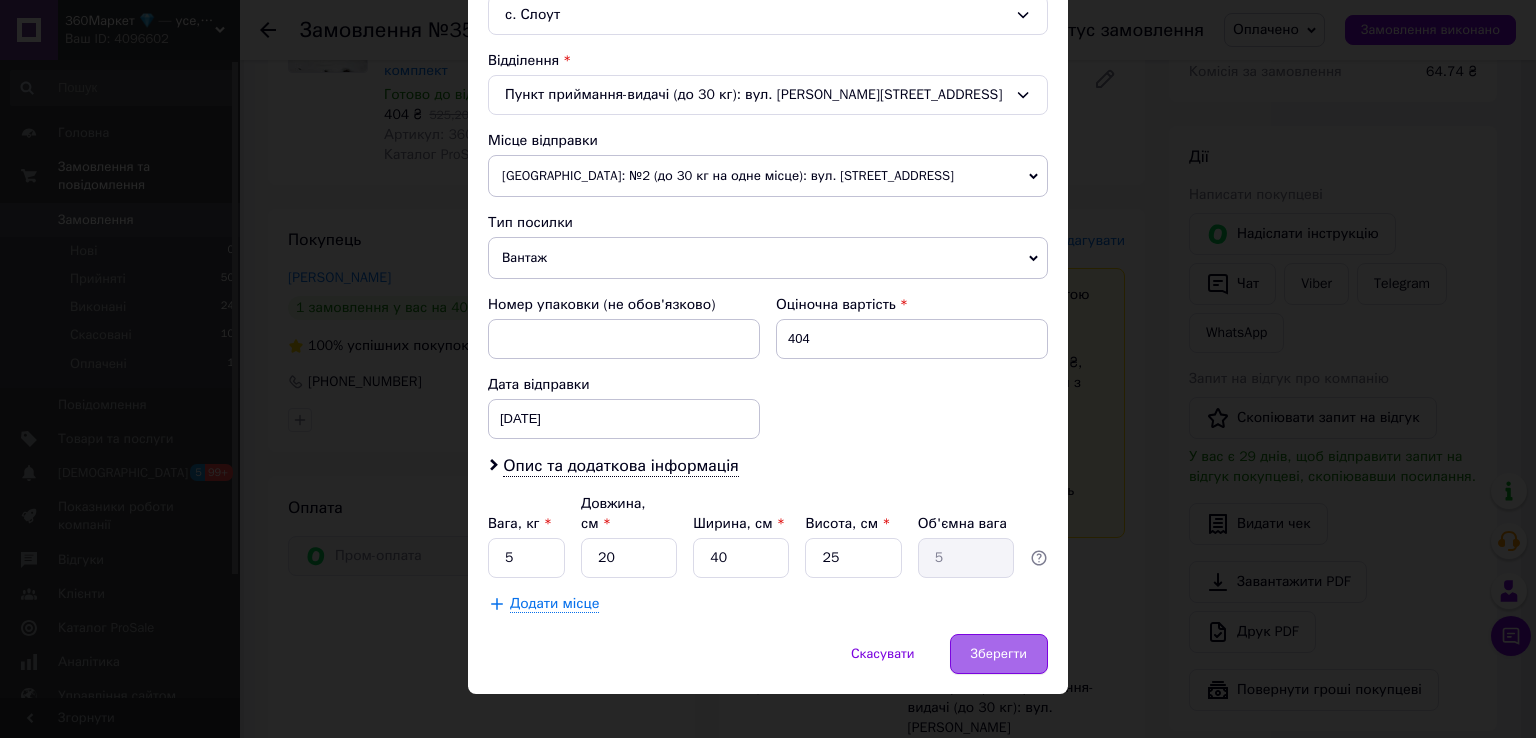 click on "Зберегти" at bounding box center (999, 654) 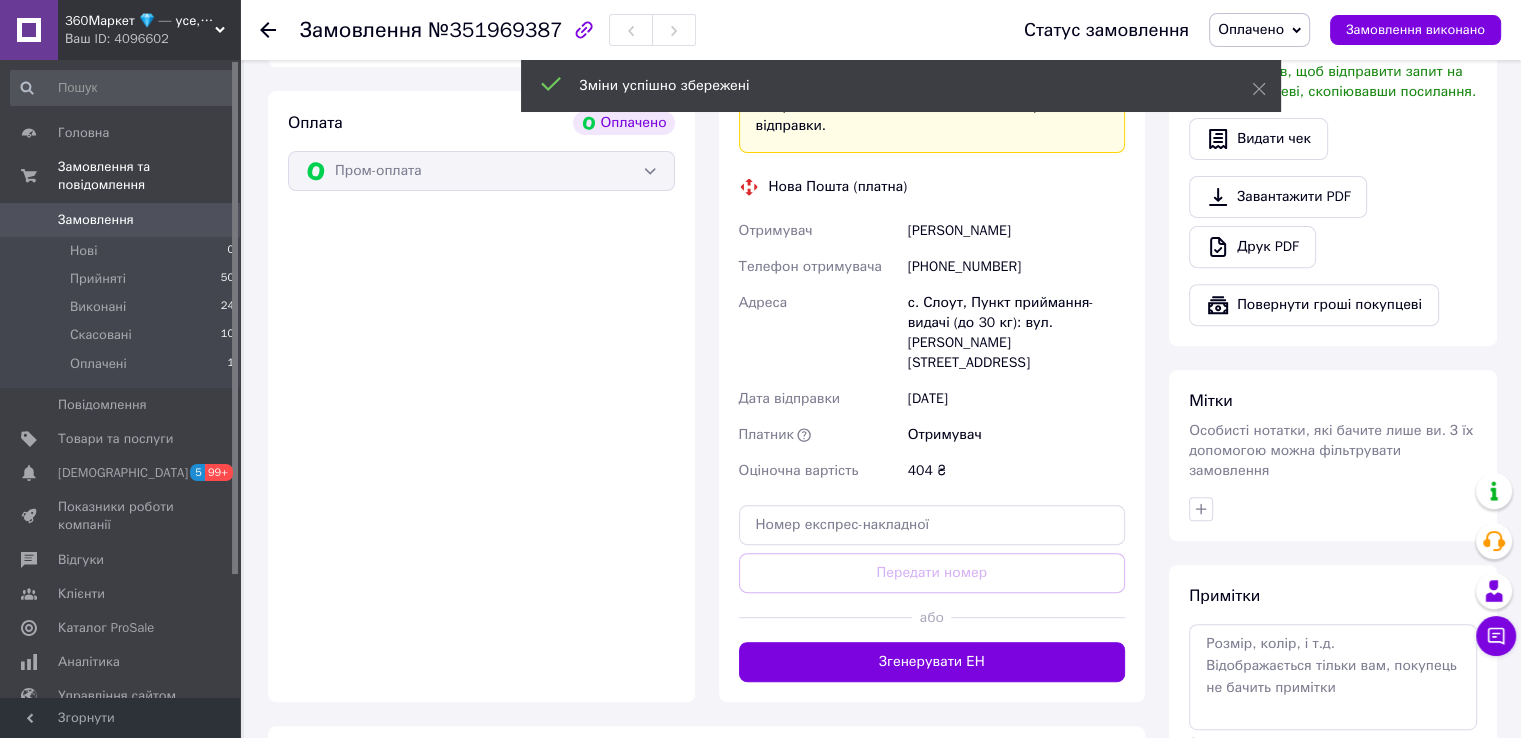 scroll, scrollTop: 800, scrollLeft: 0, axis: vertical 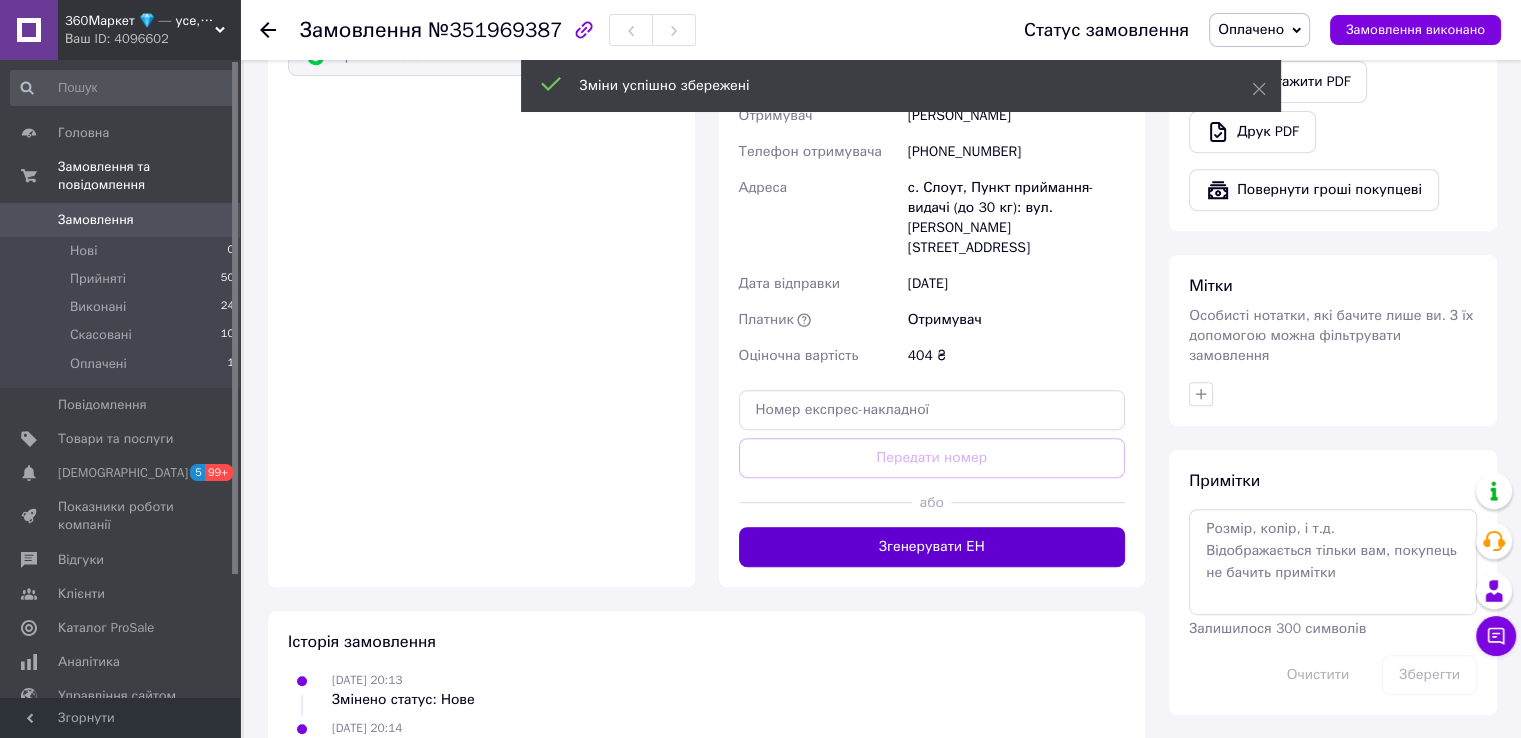 click on "Згенерувати ЕН" at bounding box center (932, 547) 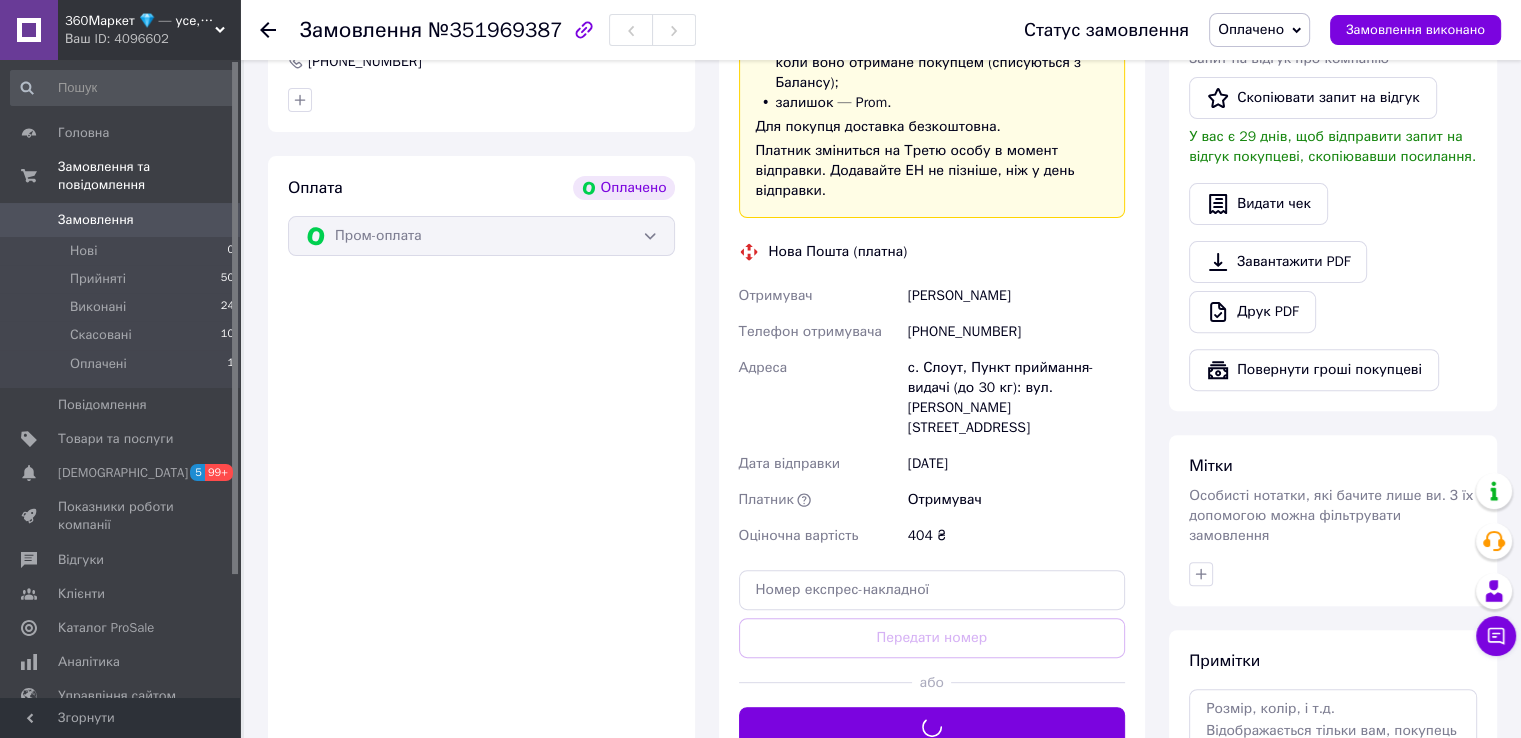 scroll, scrollTop: 600, scrollLeft: 0, axis: vertical 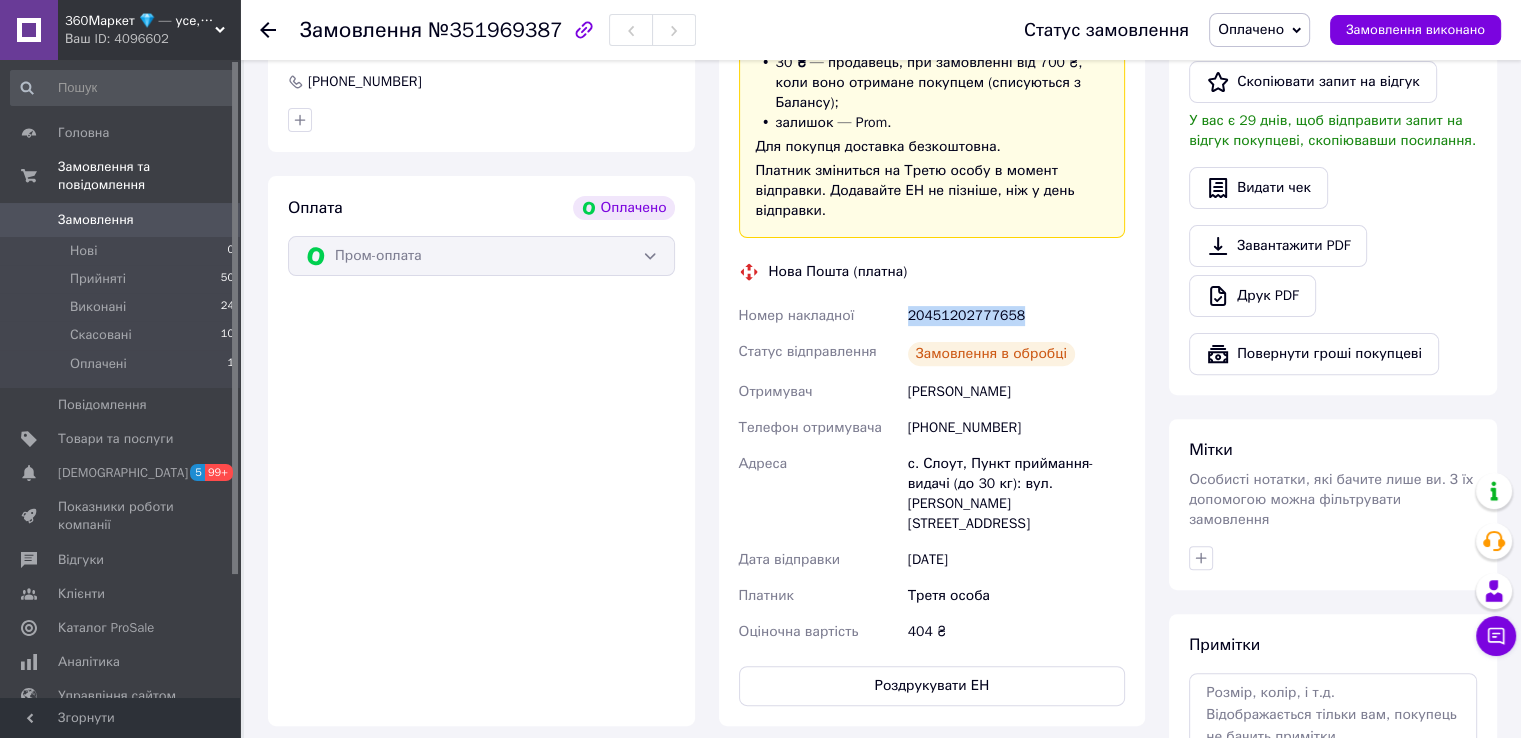 drag, startPoint x: 995, startPoint y: 285, endPoint x: 1060, endPoint y: 284, distance: 65.00769 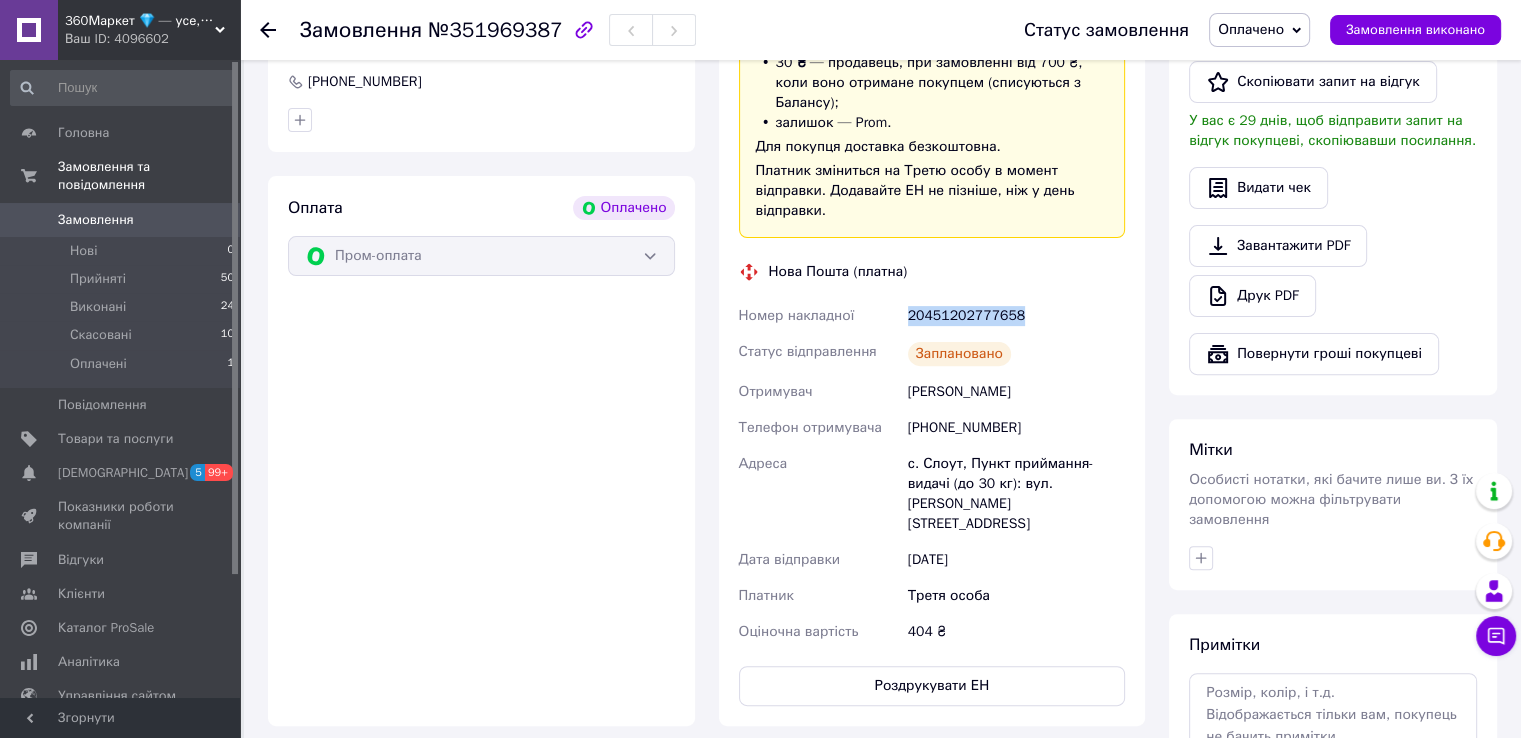 copy on "20451202777658" 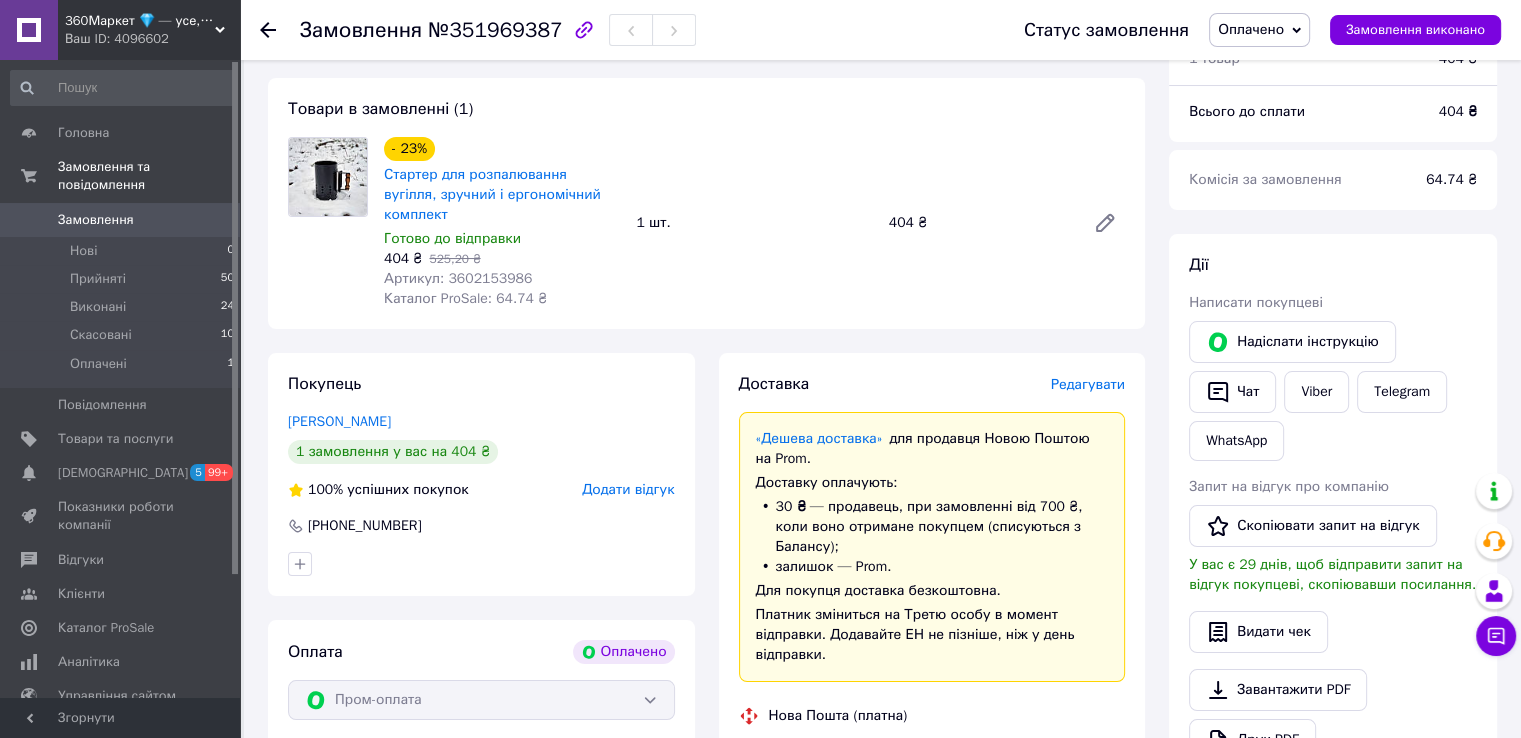 scroll, scrollTop: 0, scrollLeft: 0, axis: both 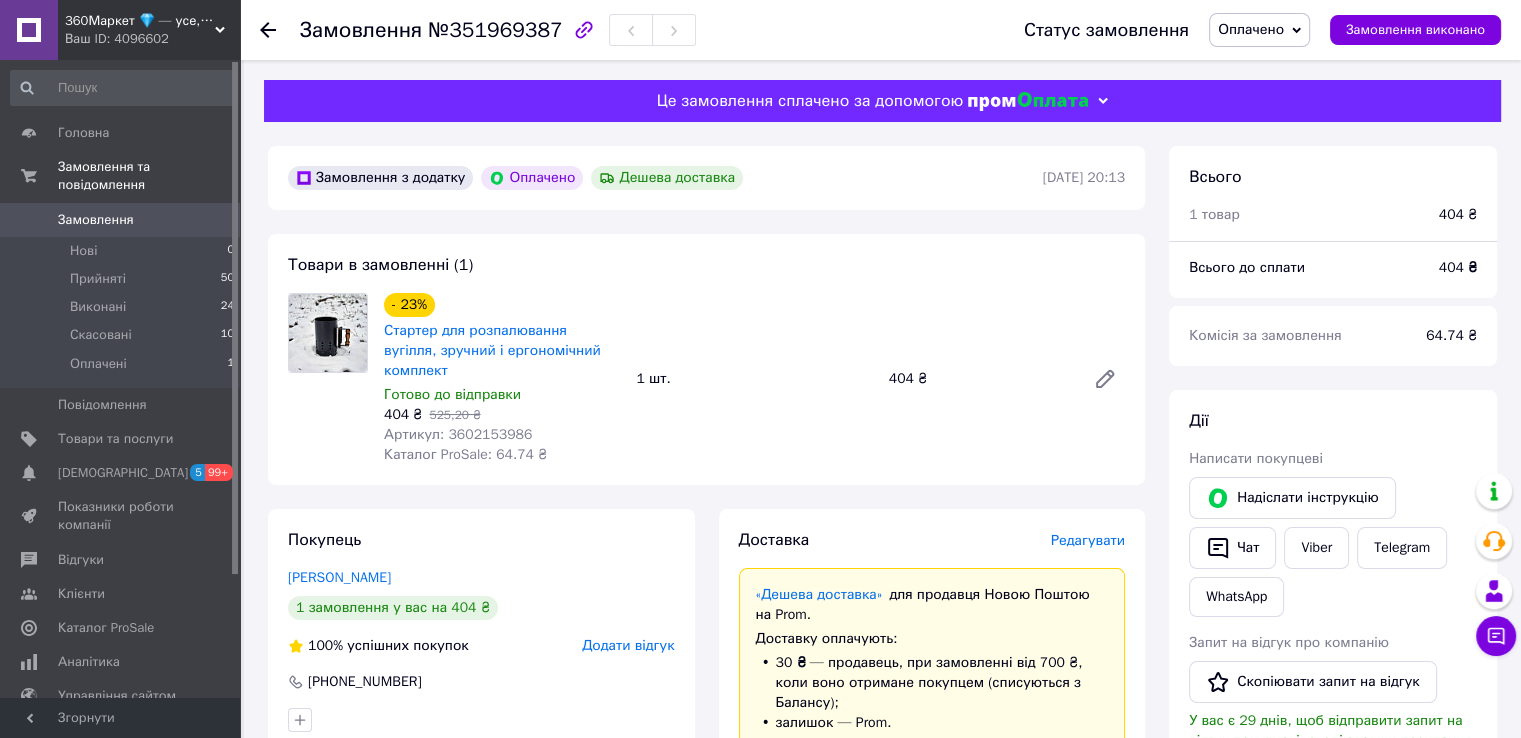click on "Замовлення" at bounding box center [121, 220] 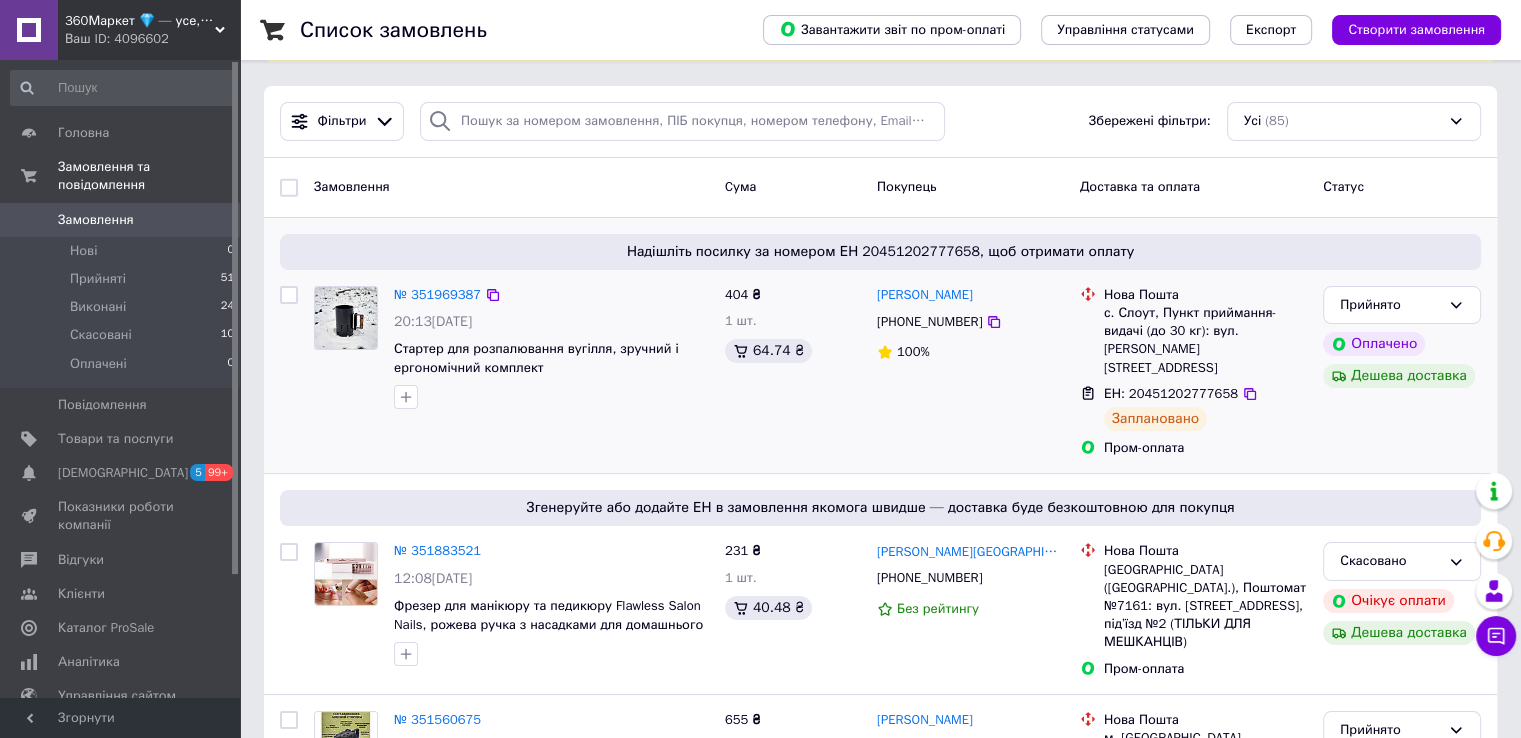 scroll, scrollTop: 0, scrollLeft: 0, axis: both 